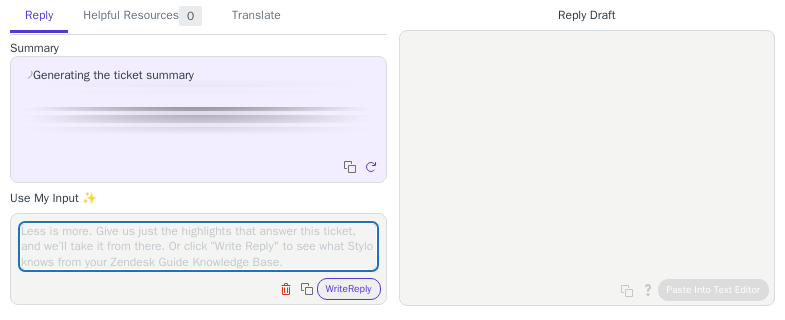scroll, scrollTop: 0, scrollLeft: 0, axis: both 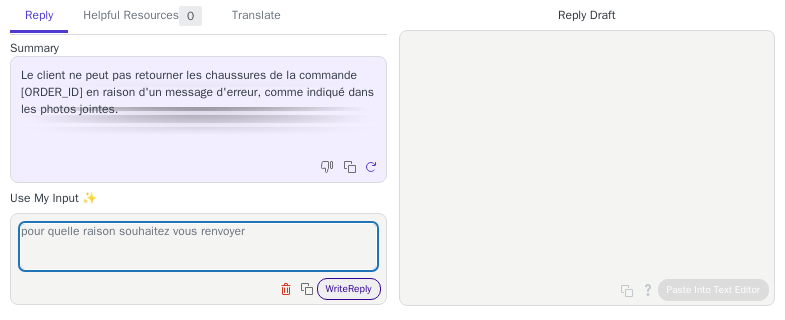 type on "pour quelle raison souhaitez vous renvoyer" 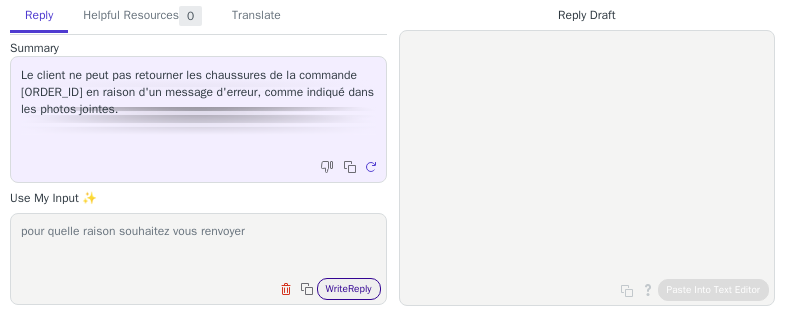 click on "Write  Reply" at bounding box center (349, 289) 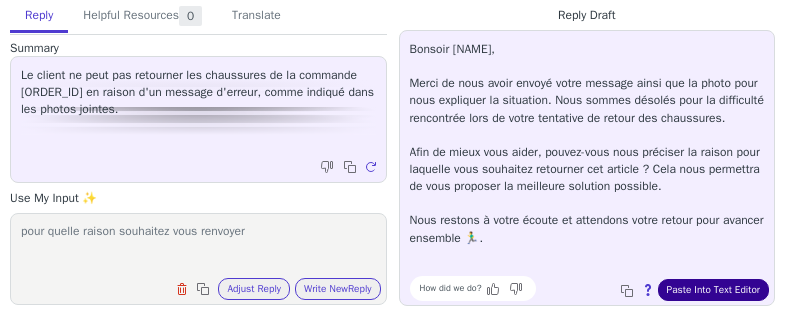 click on "Paste Into Text Editor" at bounding box center [713, 290] 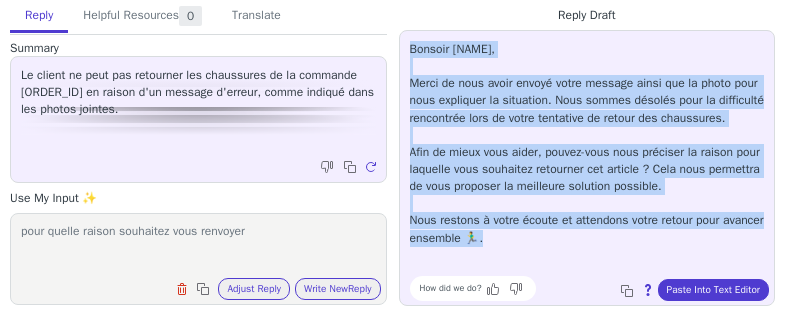 drag, startPoint x: 577, startPoint y: 245, endPoint x: 404, endPoint y: 56, distance: 256.22256 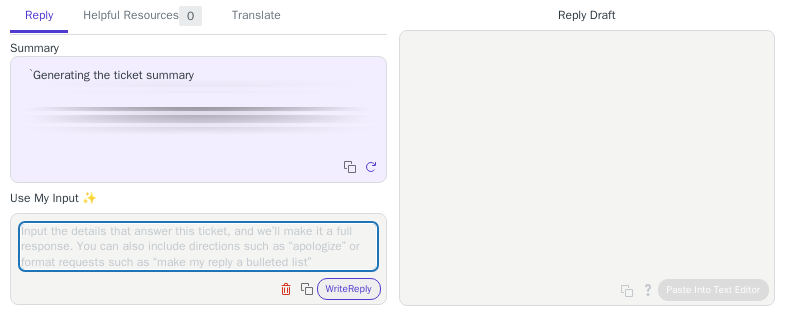 scroll, scrollTop: 0, scrollLeft: 0, axis: both 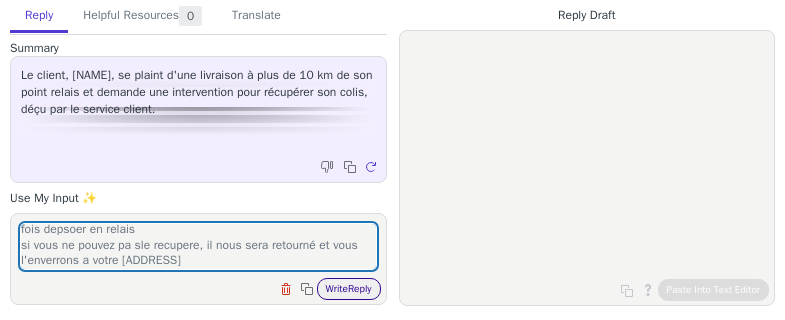 type on "comme mon collegue a indqué impossible de recuperer le colis une fois depsoer en relais
si vous ne pouvez pa sle recupere, il nous sera retourné et vous l'enverrons a votre [ADDRESS]" 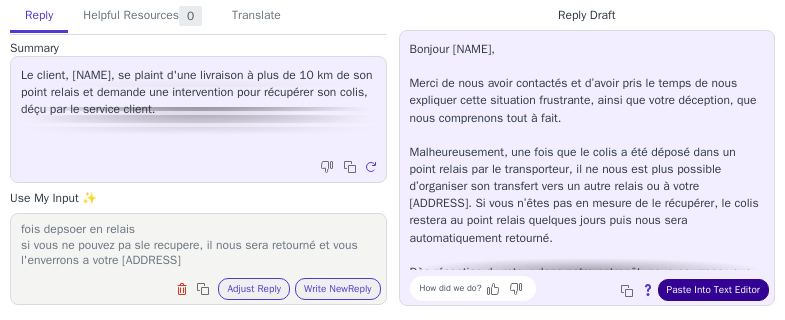 click on "Paste Into Text Editor" at bounding box center (713, 290) 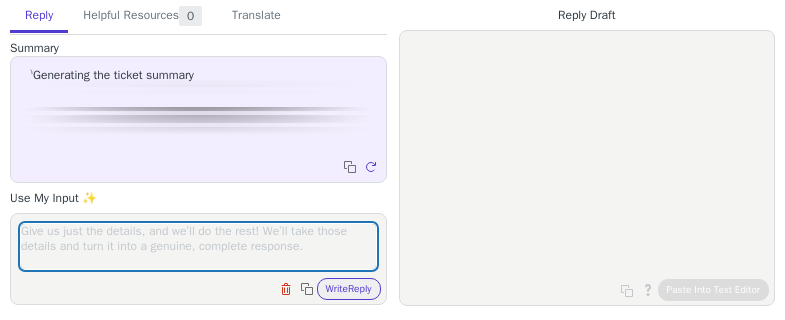 scroll, scrollTop: 0, scrollLeft: 0, axis: both 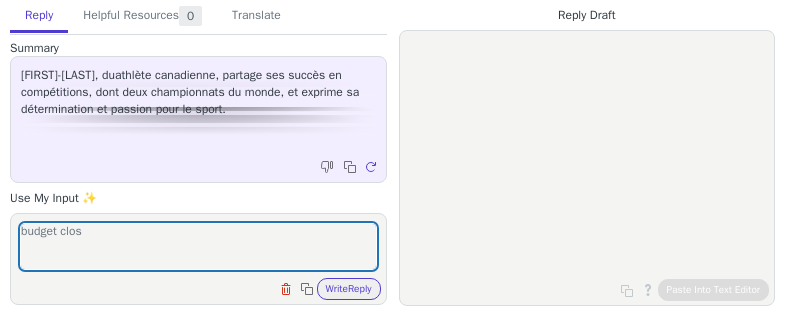 type on "budget clos" 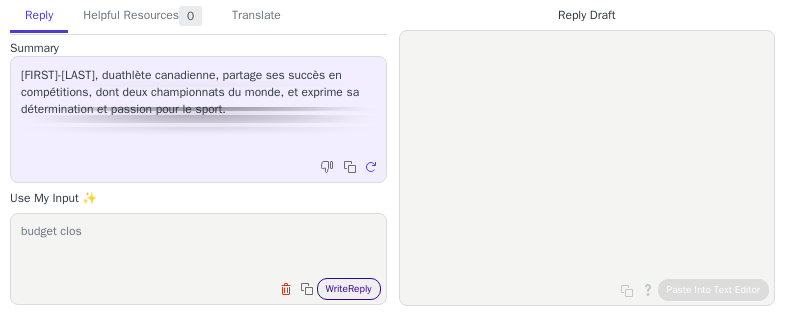 click on "Write  Reply" at bounding box center (349, 289) 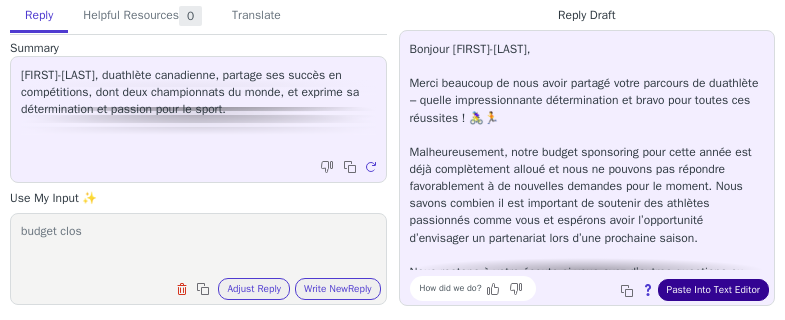 click on "Paste Into Text Editor" at bounding box center (713, 290) 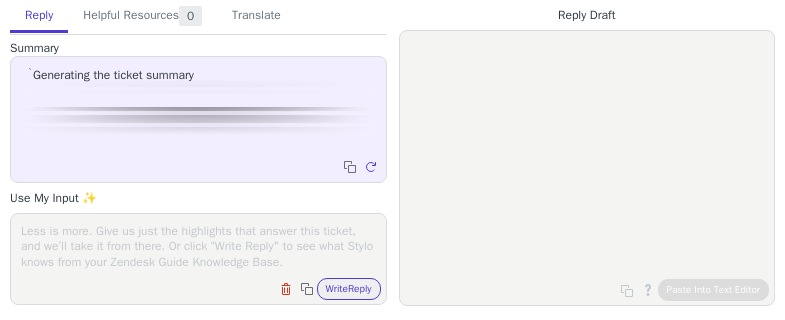 click on "Clear field Copy to clipboard Write  Reply" at bounding box center (198, 259) 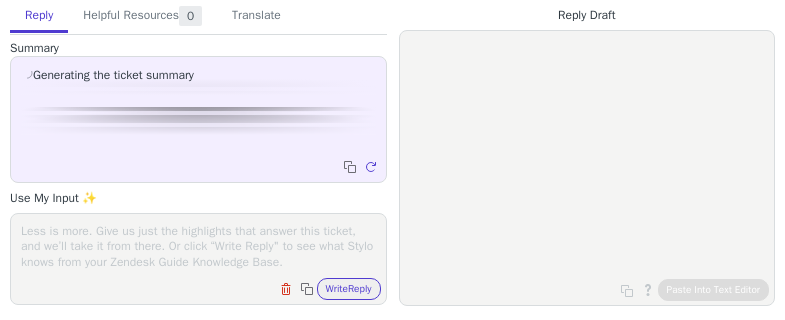 click at bounding box center (198, 246) 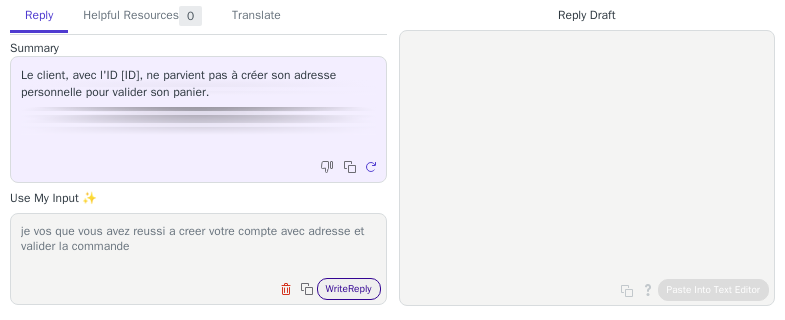 type on "je vos que vous avez reussi a creer votre compte avec adresse et valider la commande" 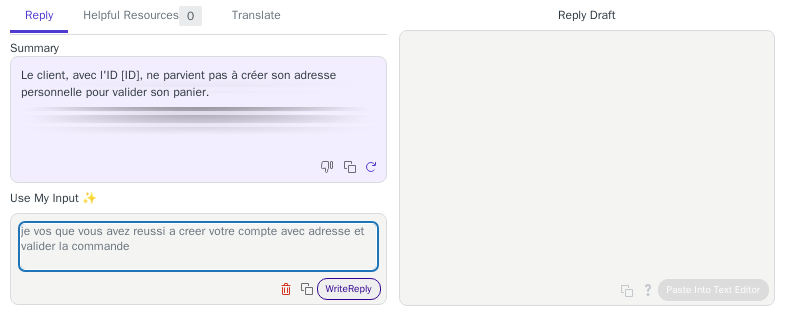 click on "Write  Reply" at bounding box center (349, 289) 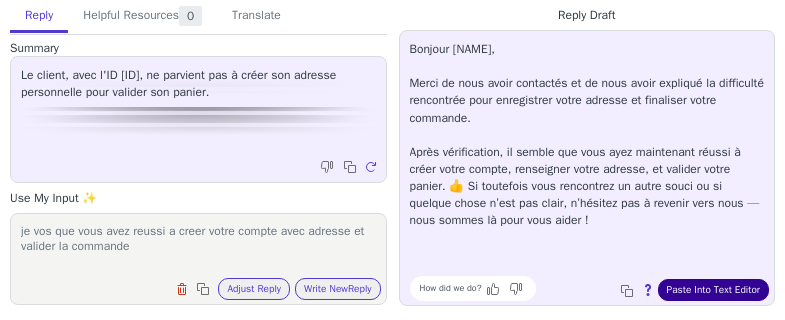 click on "Paste Into Text Editor" at bounding box center (713, 290) 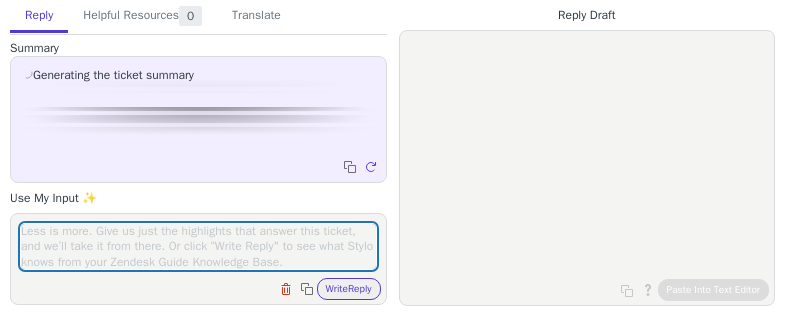 scroll, scrollTop: 0, scrollLeft: 0, axis: both 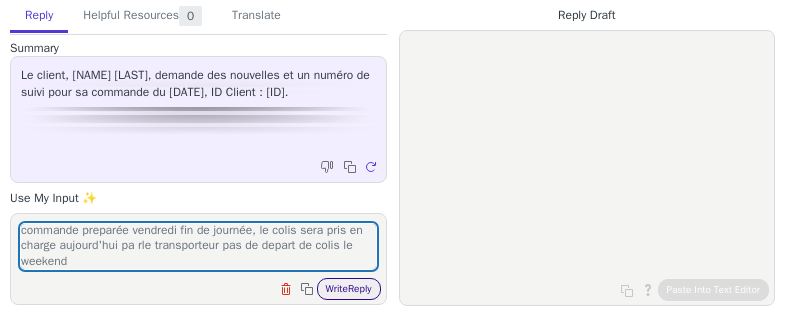 type on "commande preparée vendredi fin de journée, le colis sera pris en charge aujourd'hui pa rle transporteur pas de depart de colis le weekend" 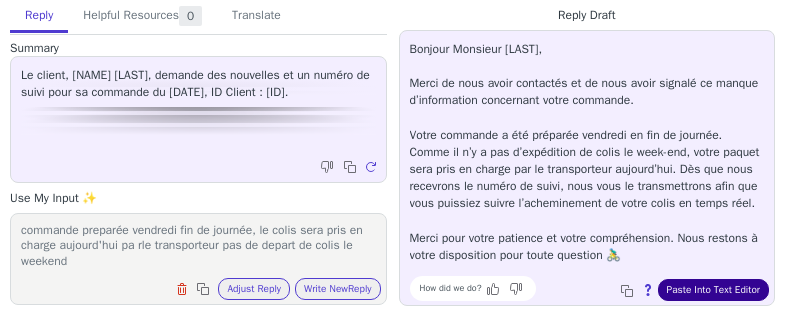 click on "Paste Into Text Editor" at bounding box center [713, 290] 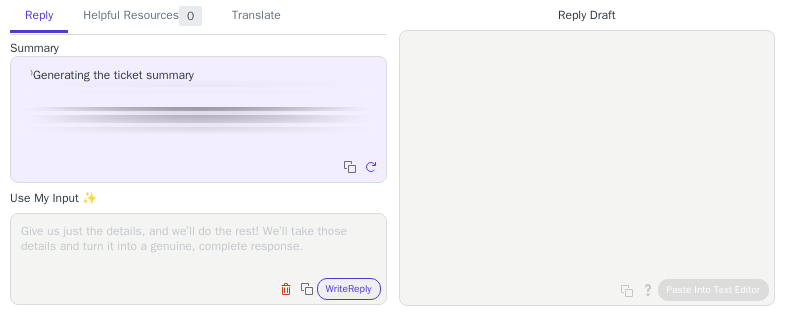 scroll, scrollTop: 0, scrollLeft: 0, axis: both 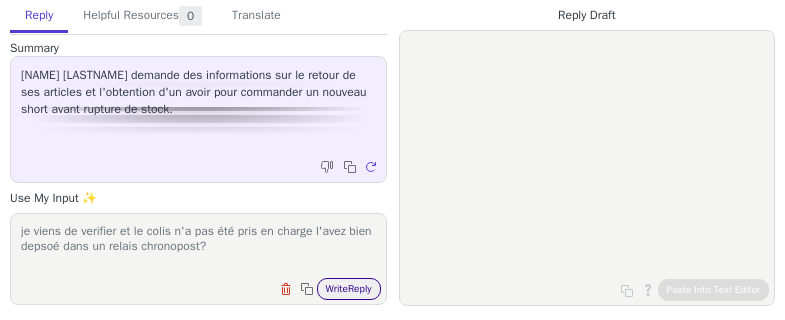 type on "je viens de verifier et le colis n'a pas été pris en charge l'avez bien depsoé dans un relais chronopost?" 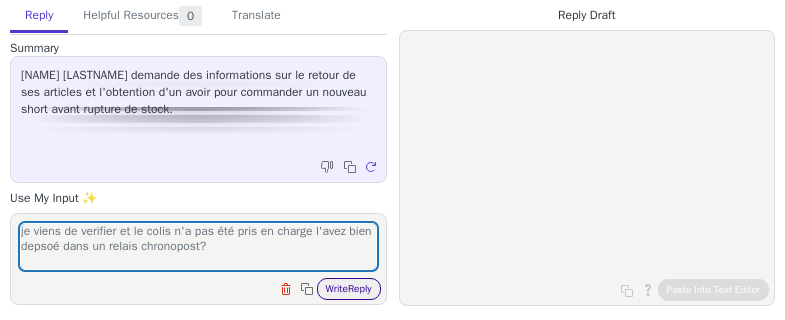 click on "Write  Reply" at bounding box center (349, 289) 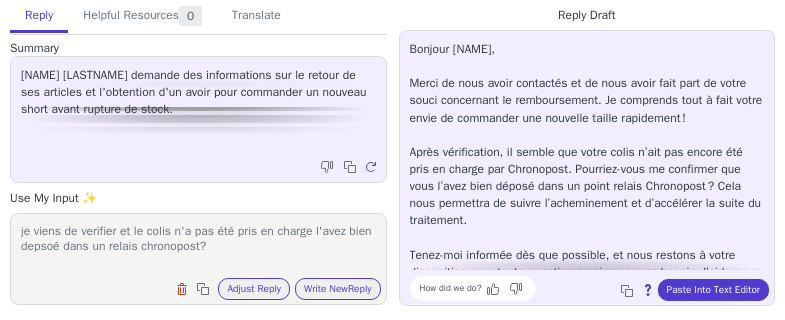 click on "je viens de verifier et le colis n'a pas été pris en charge l'avez bien depsoé dans un relais chronopost?" at bounding box center [198, 246] 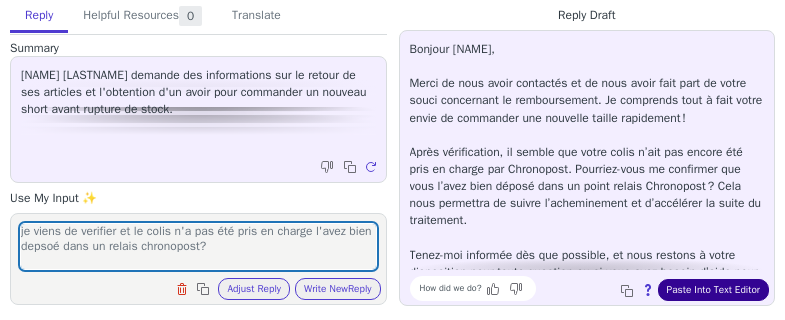 click on "Paste Into Text Editor" at bounding box center [713, 290] 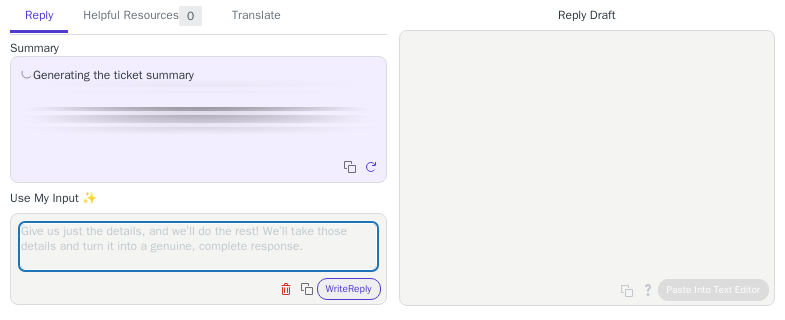 scroll, scrollTop: 0, scrollLeft: 0, axis: both 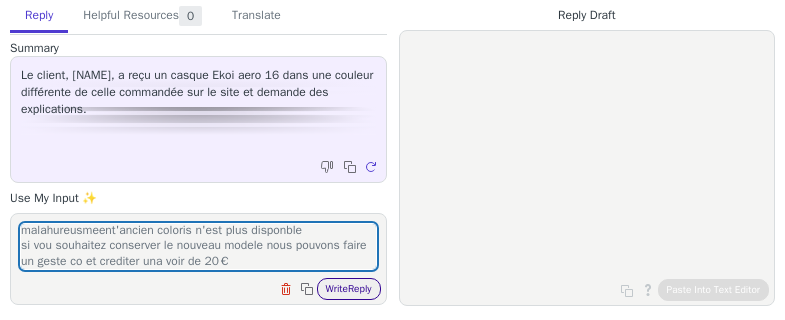 type on "effectivement vous avez reçu le tout nouveau coloris aero16, il y a eu une erreur à la preparation
malahureusmeent l'ancien coloris n'est plus disponble
si vou souhaitez conserver le nouveau modele nous pouvons faire un geste co et crediter una voir de 20€" 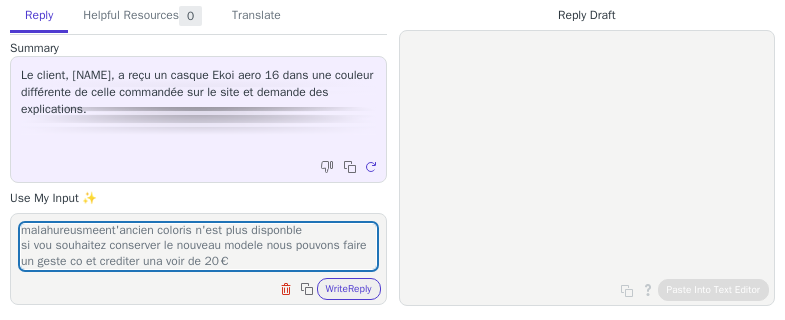drag, startPoint x: 351, startPoint y: 291, endPoint x: 422, endPoint y: 281, distance: 71.70077 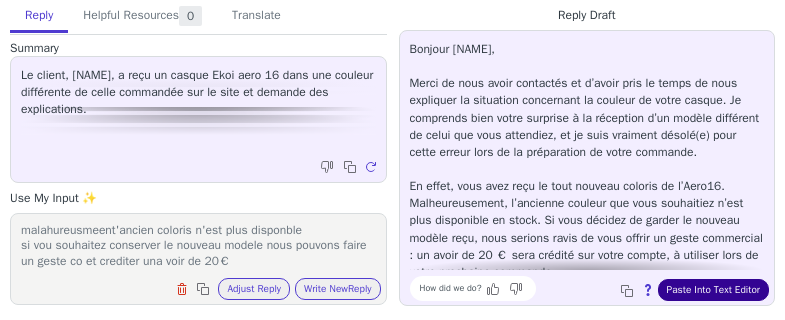 click on "Paste Into Text Editor" at bounding box center (713, 290) 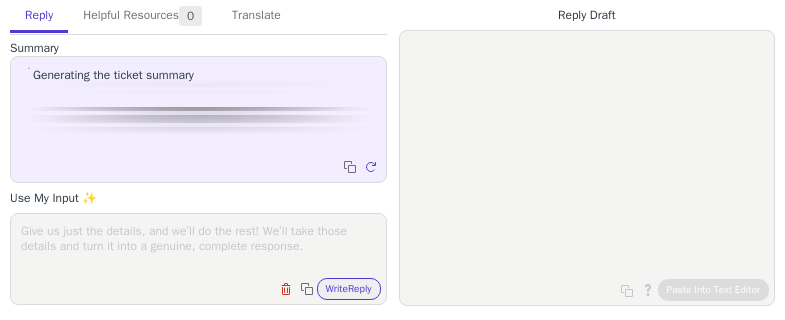 scroll, scrollTop: 0, scrollLeft: 0, axis: both 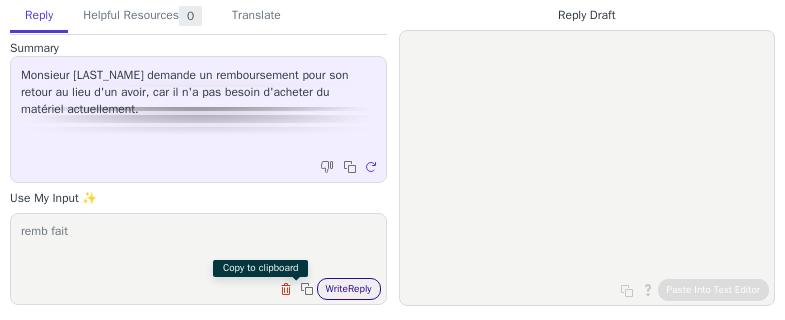 type on "remb fait" 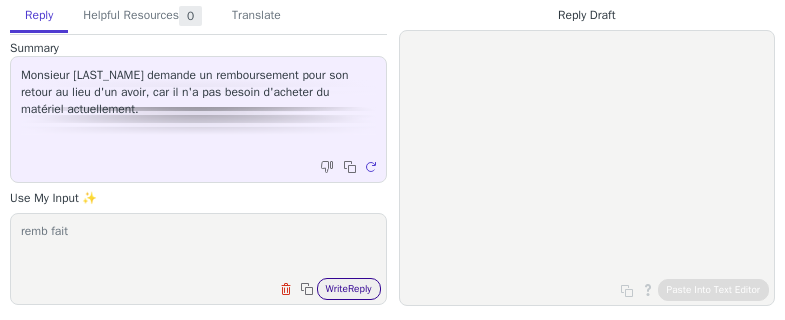 click on "Write  Reply" at bounding box center (349, 289) 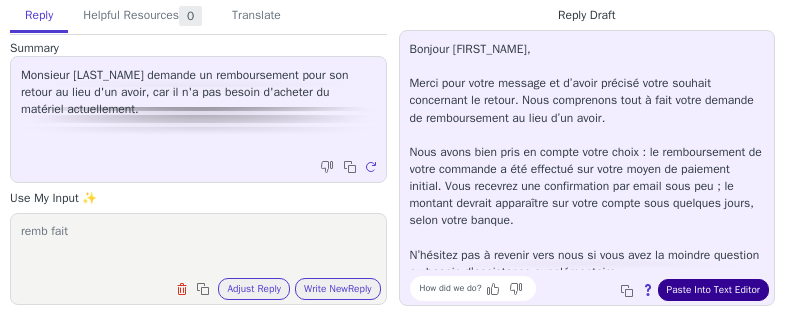 click on "Paste Into Text Editor" at bounding box center (713, 290) 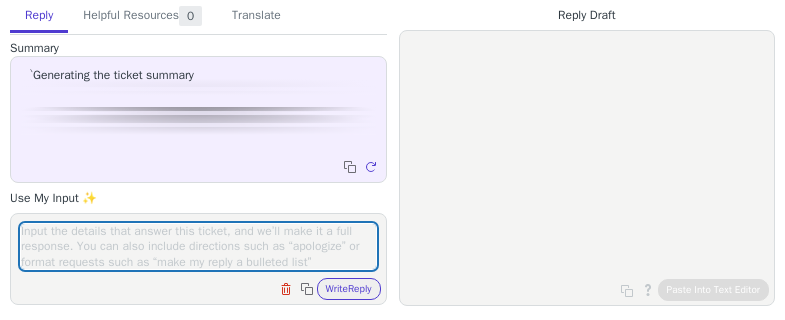 scroll, scrollTop: 0, scrollLeft: 0, axis: both 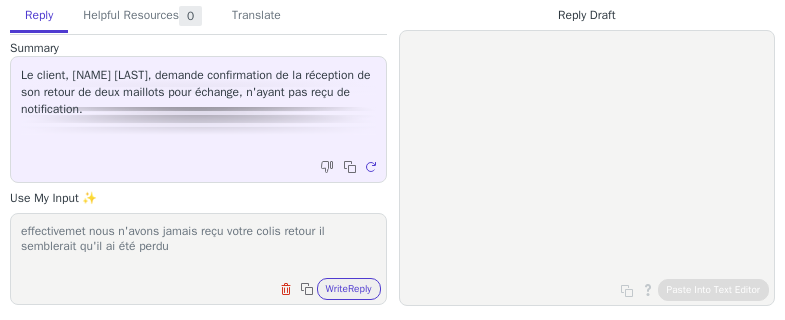 click on "effectivemet nous n'avons jamais reçu votre colis retour il semblerait qu'il ai été perdu" at bounding box center (198, 246) 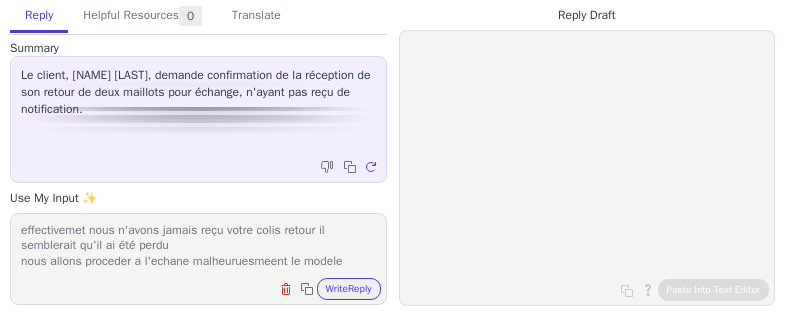 paste on "[PRODUCT] [PRODUCT] [PRODUCT] - Taille : M" 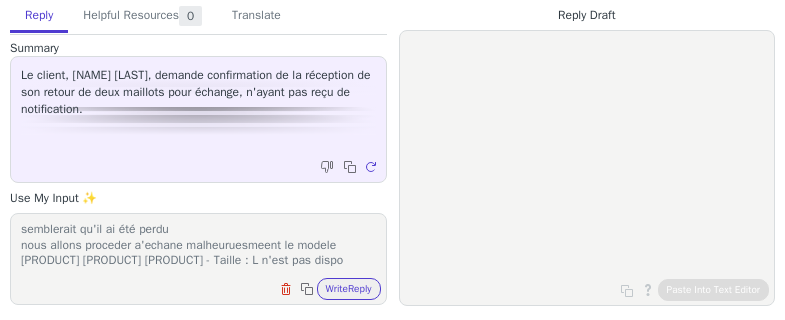 scroll, scrollTop: 32, scrollLeft: 0, axis: vertical 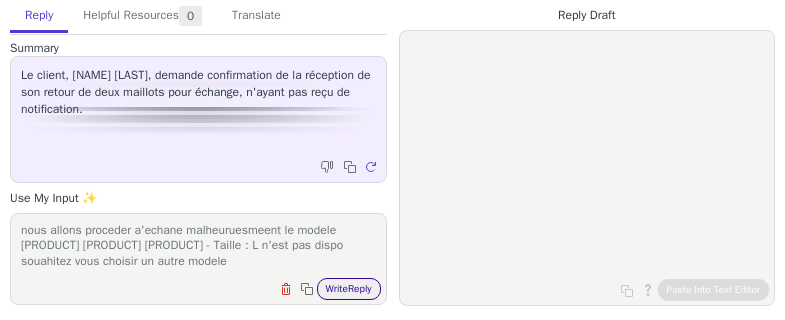 type on "effectivemet nous n'avons jamais reçu votre colis retour il semblerait qu'il ai été perdu
nous allons proceder a'echane malheuruesmeent le modele [PRODUCT] [PRODUCT] [PRODUCT] - Taille : L n'est pas dispo souahitez vous choisir un autre modele" 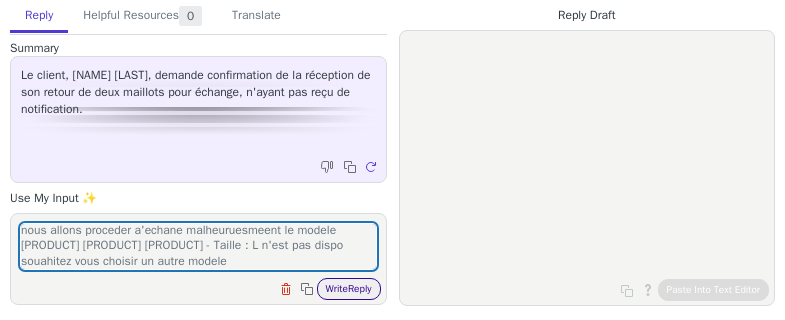 click on "Write  Reply" at bounding box center [349, 289] 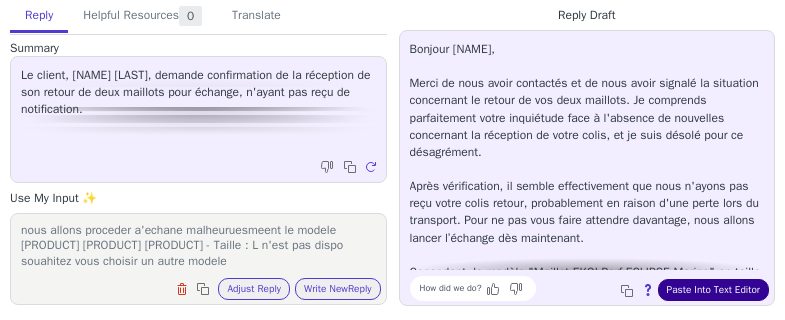 click on "Paste Into Text Editor" at bounding box center [713, 290] 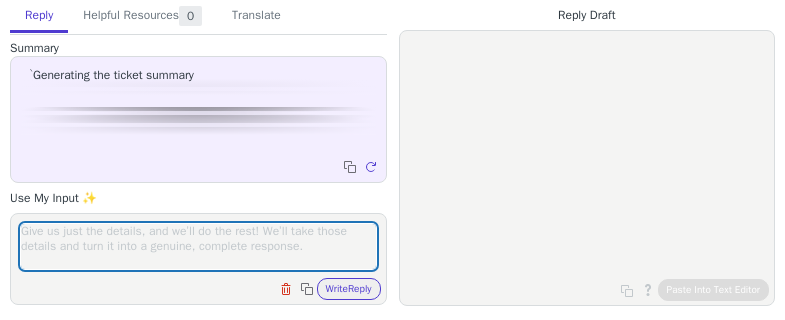 click at bounding box center (198, 246) 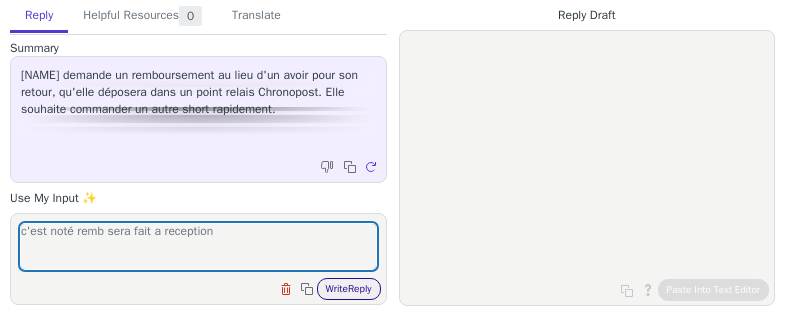 type on "c'est noté remb sera fait a reception" 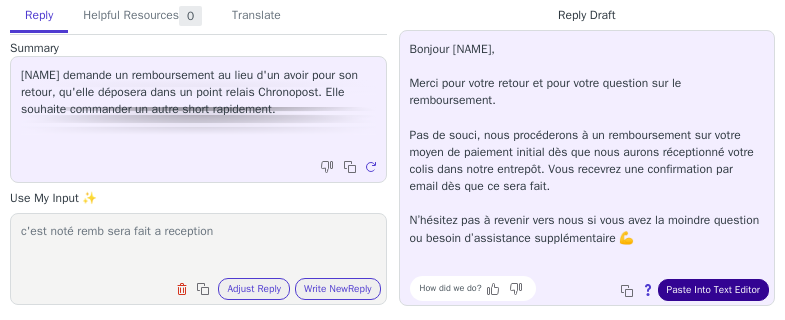 click on "Paste Into Text Editor" at bounding box center [713, 290] 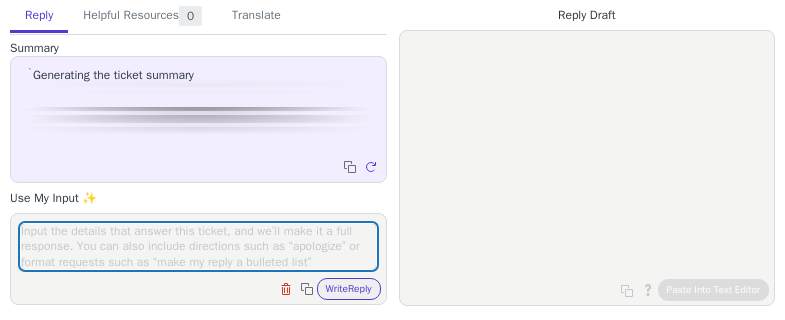 click at bounding box center [198, 246] 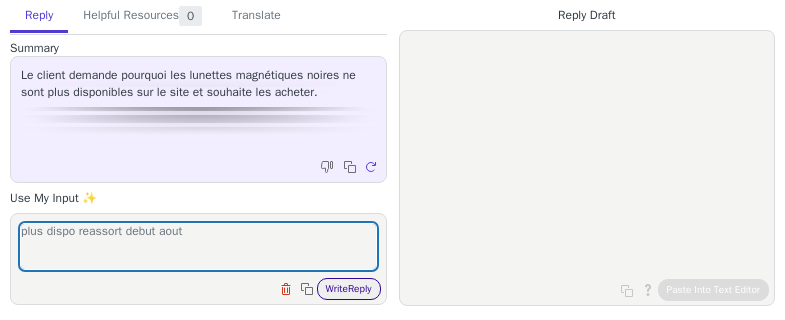 type on "plus dispo reassort debut aout" 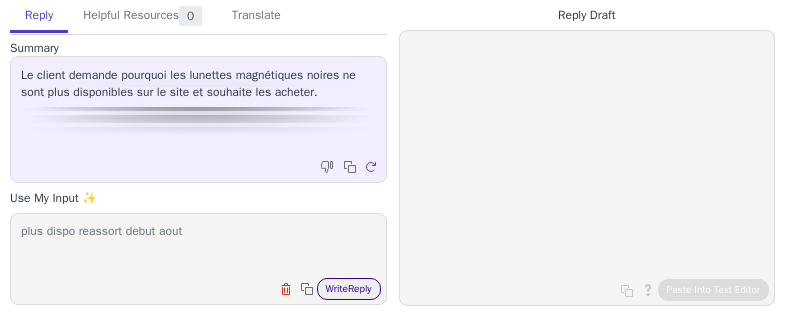 click on "Write  Reply" at bounding box center [349, 289] 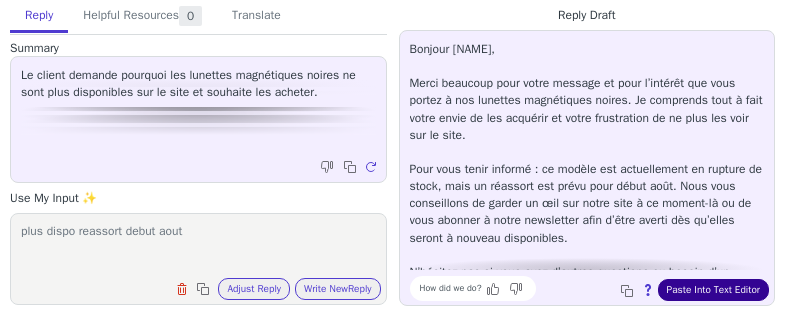click on "Paste Into Text Editor" at bounding box center [713, 290] 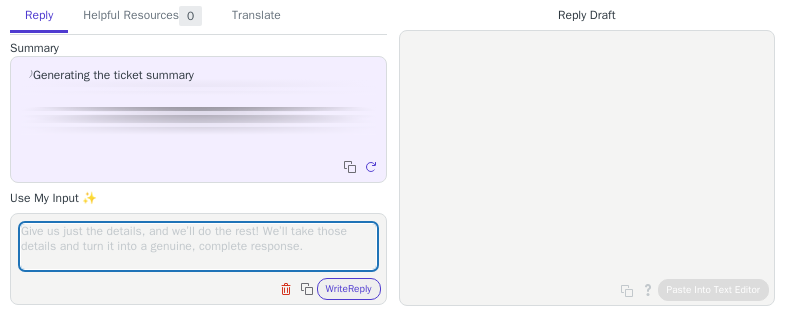 scroll, scrollTop: 0, scrollLeft: 0, axis: both 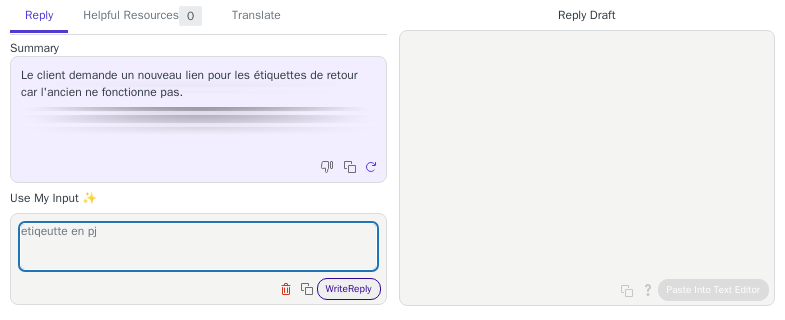 type on "etiqeutte en pj" 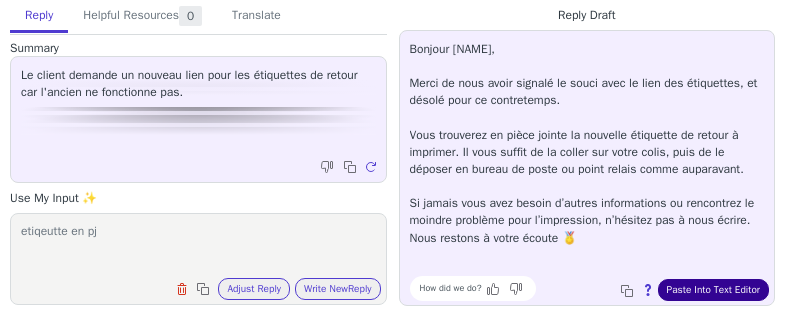 click on "Paste Into Text Editor" at bounding box center [713, 290] 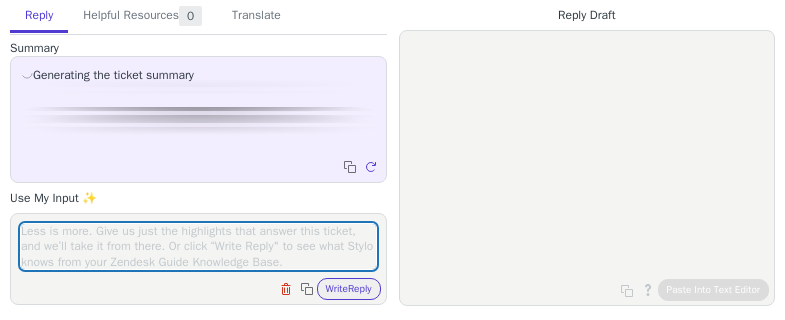 scroll, scrollTop: 0, scrollLeft: 0, axis: both 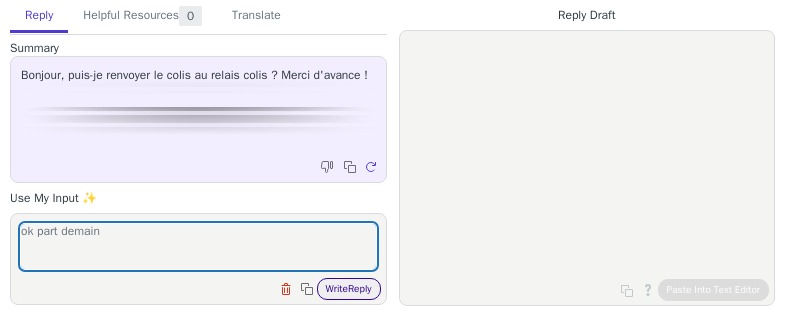 type on "ok part demain" 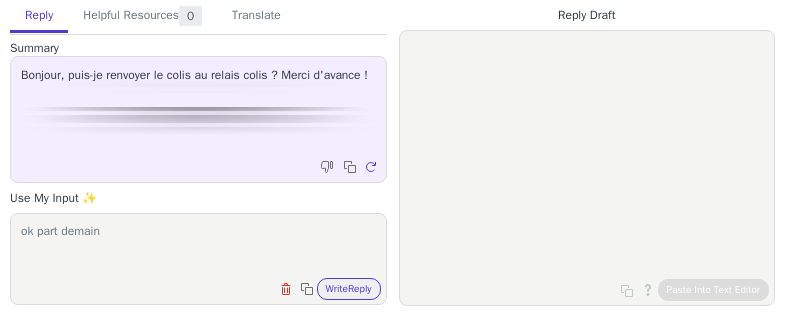 drag, startPoint x: 328, startPoint y: 293, endPoint x: 466, endPoint y: 280, distance: 138.61096 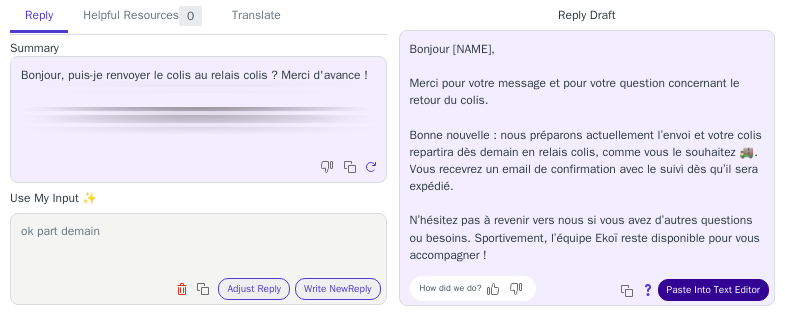click on "Paste Into Text Editor" at bounding box center (713, 290) 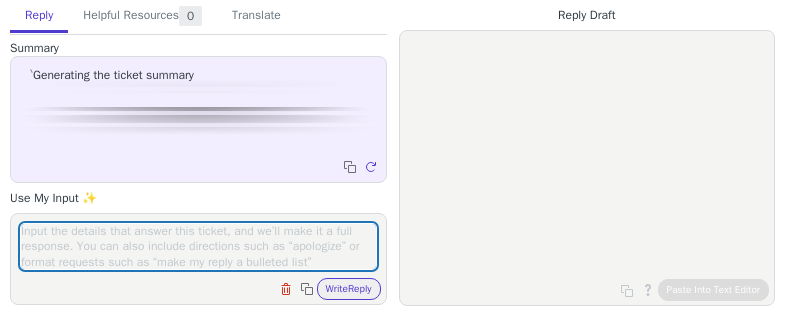 scroll, scrollTop: 0, scrollLeft: 0, axis: both 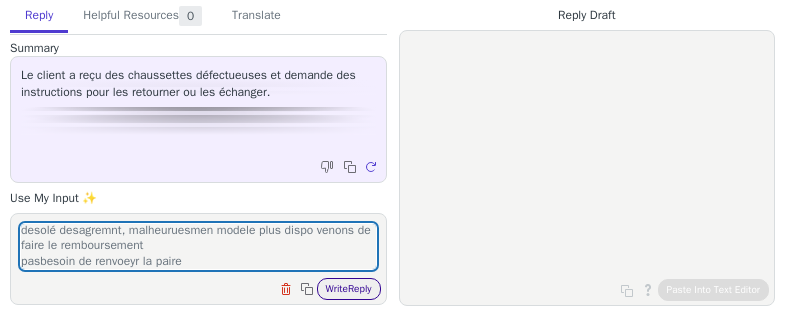 type on "desolé desagremnt, malheuruesmen modele plus dispo venons de faire le remboursement
pasbesoin de renvoeyr la paire" 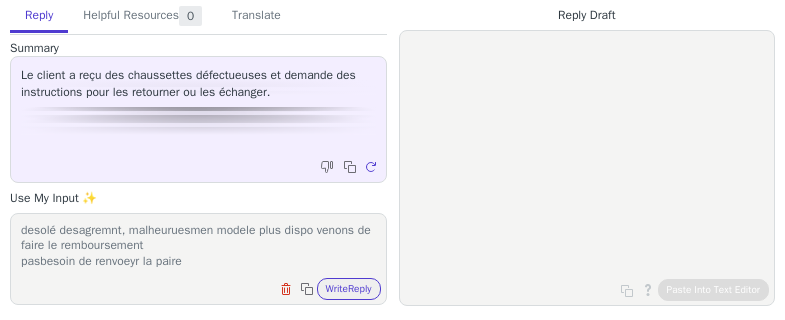drag, startPoint x: 333, startPoint y: 290, endPoint x: 456, endPoint y: 34, distance: 284.01584 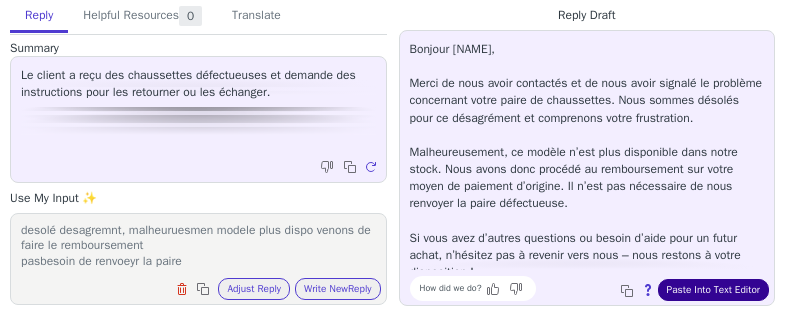 click on "Paste Into Text Editor" at bounding box center (713, 290) 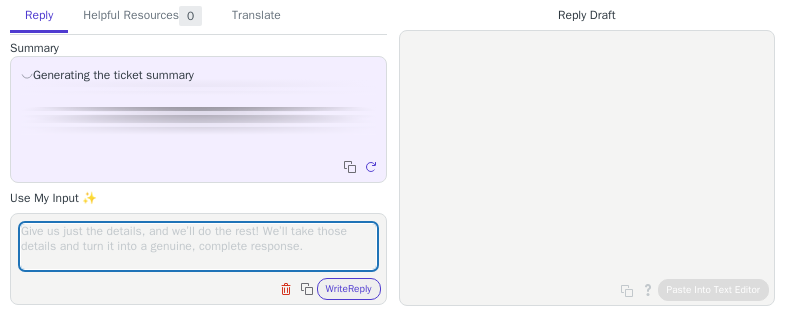 scroll, scrollTop: 0, scrollLeft: 0, axis: both 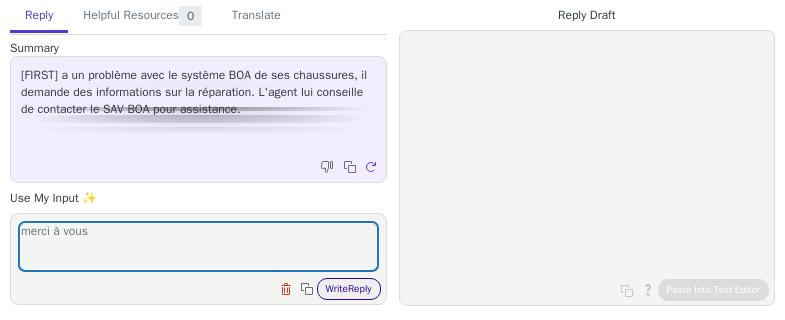 type on "merci à vous" 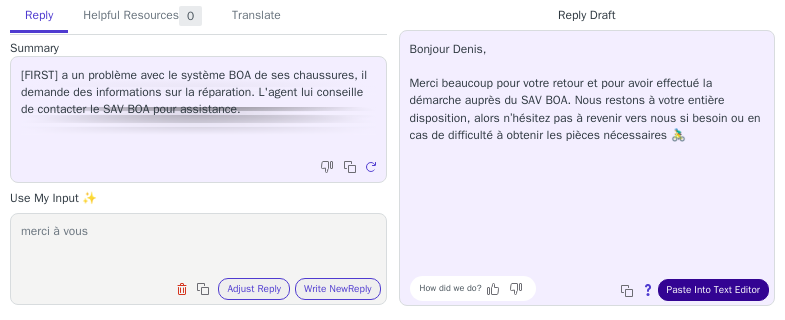 click on "Paste Into Text Editor" at bounding box center [713, 290] 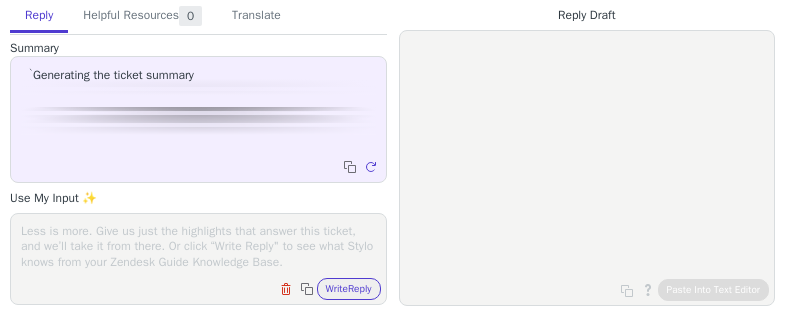 scroll, scrollTop: 0, scrollLeft: 0, axis: both 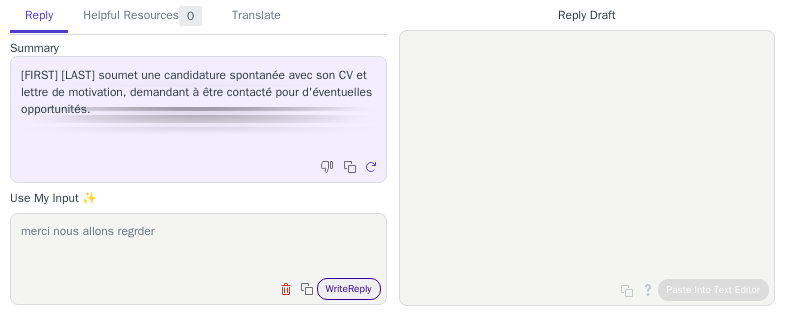 type on "merci nous allons regrder" 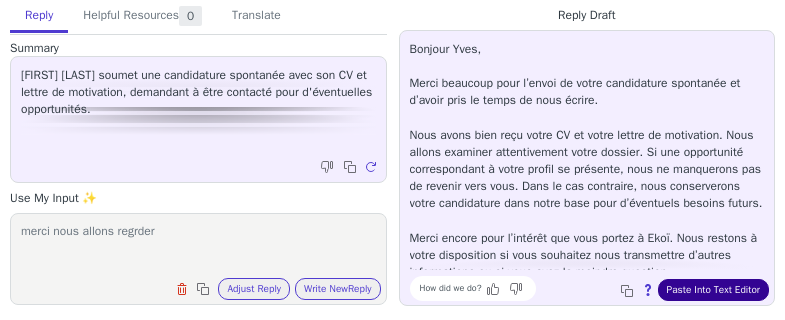 click on "Paste Into Text Editor" at bounding box center [713, 290] 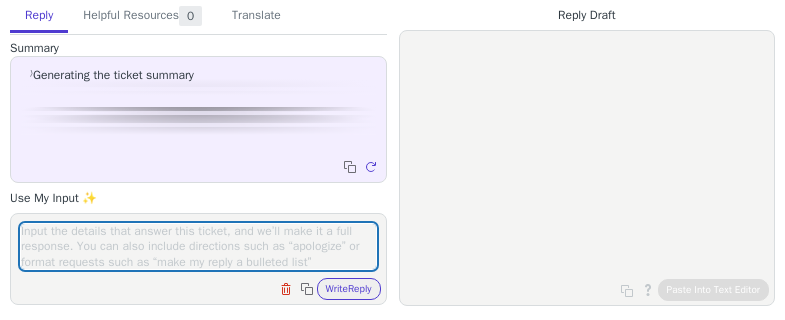 scroll, scrollTop: 0, scrollLeft: 0, axis: both 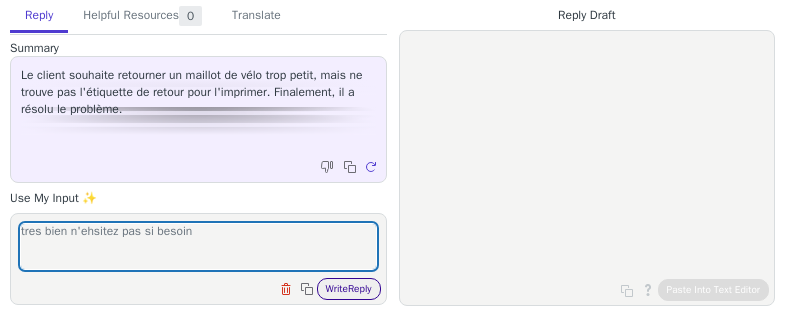 type on "tres bien n'ehsitez pas si besoin" 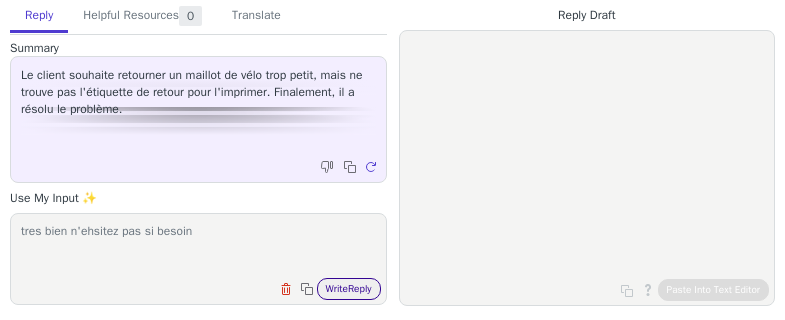 click on "Write  Reply" at bounding box center (349, 289) 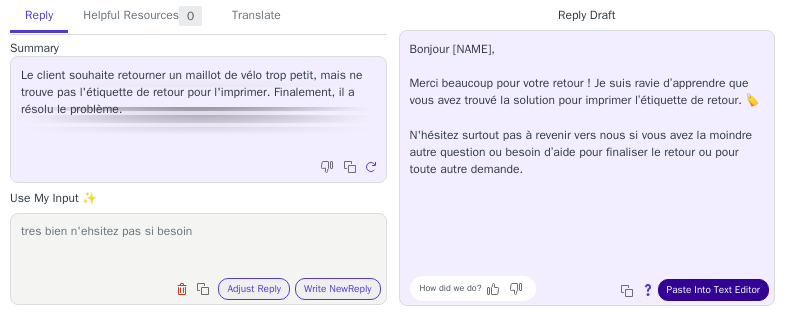 click on "Paste Into Text Editor" at bounding box center [713, 290] 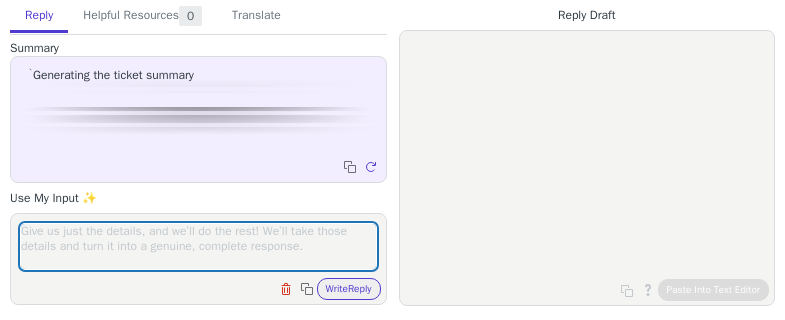 scroll, scrollTop: 0, scrollLeft: 0, axis: both 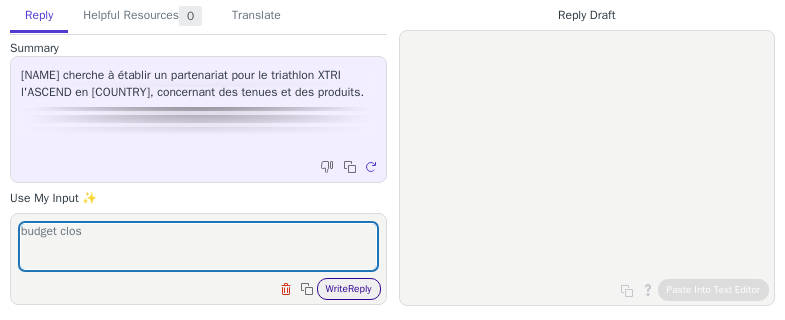 type on "budget clos" 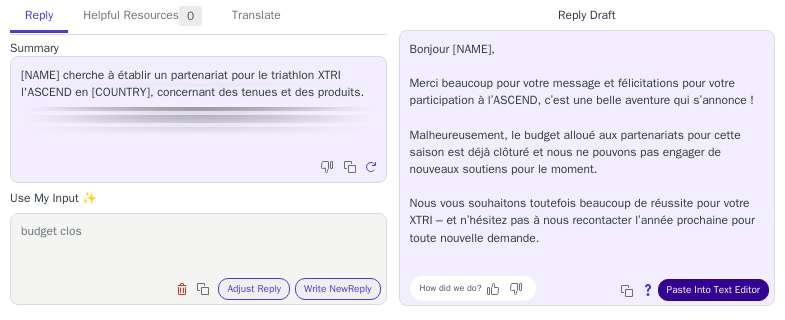 click on "Paste Into Text Editor" at bounding box center (713, 290) 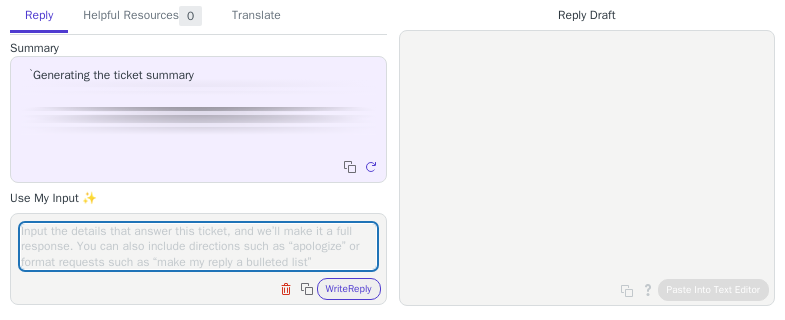scroll, scrollTop: 0, scrollLeft: 0, axis: both 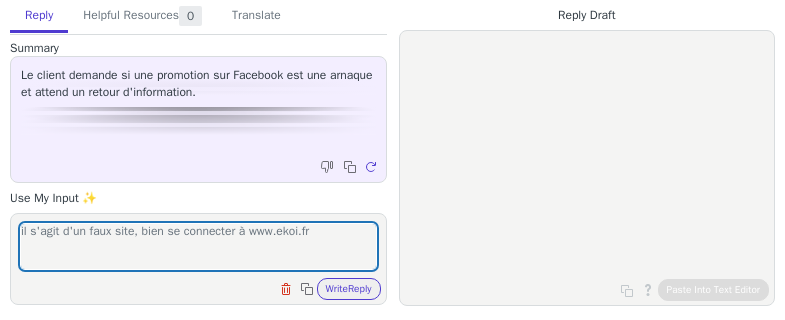 type on "il s'agit d'un faux site, bien se connecter à www.ekoi.fr" 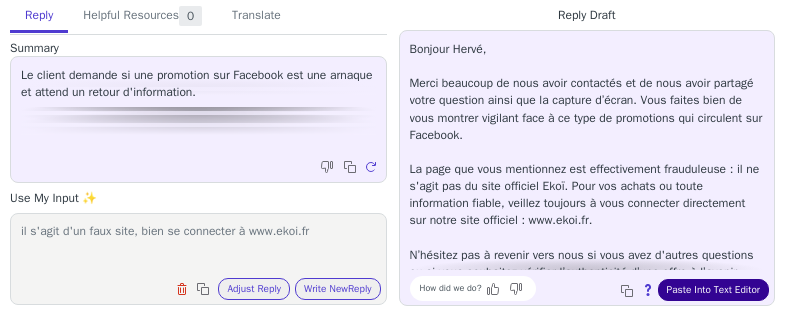 click on "Paste Into Text Editor" at bounding box center (713, 290) 